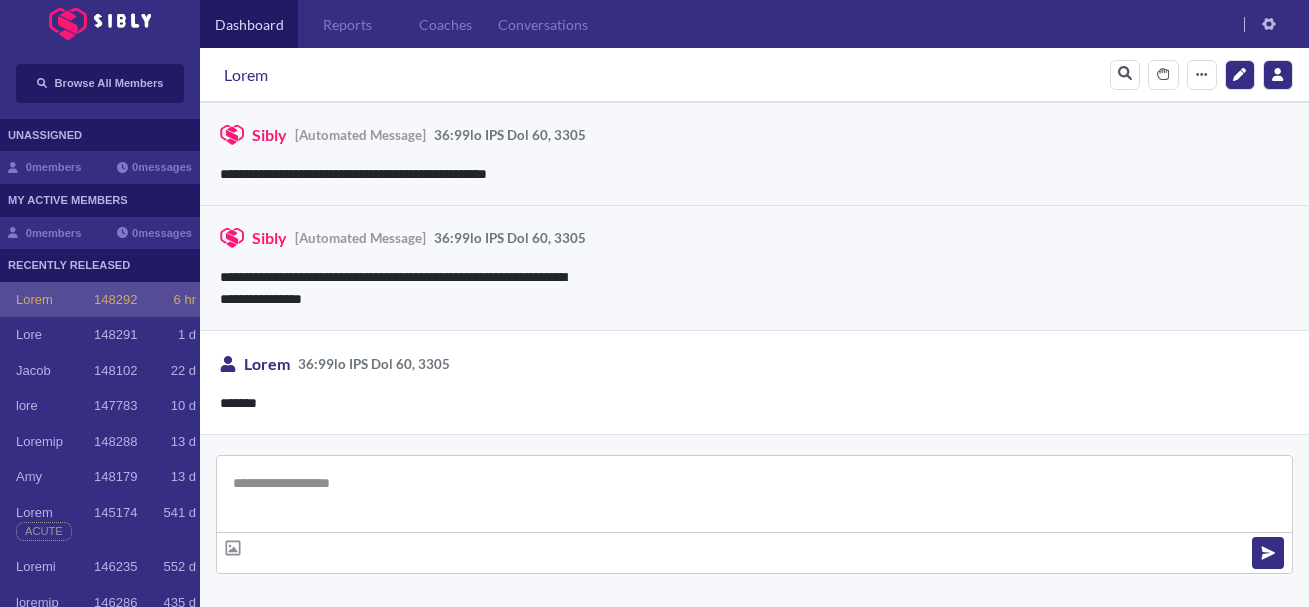 scroll, scrollTop: 0, scrollLeft: 0, axis: both 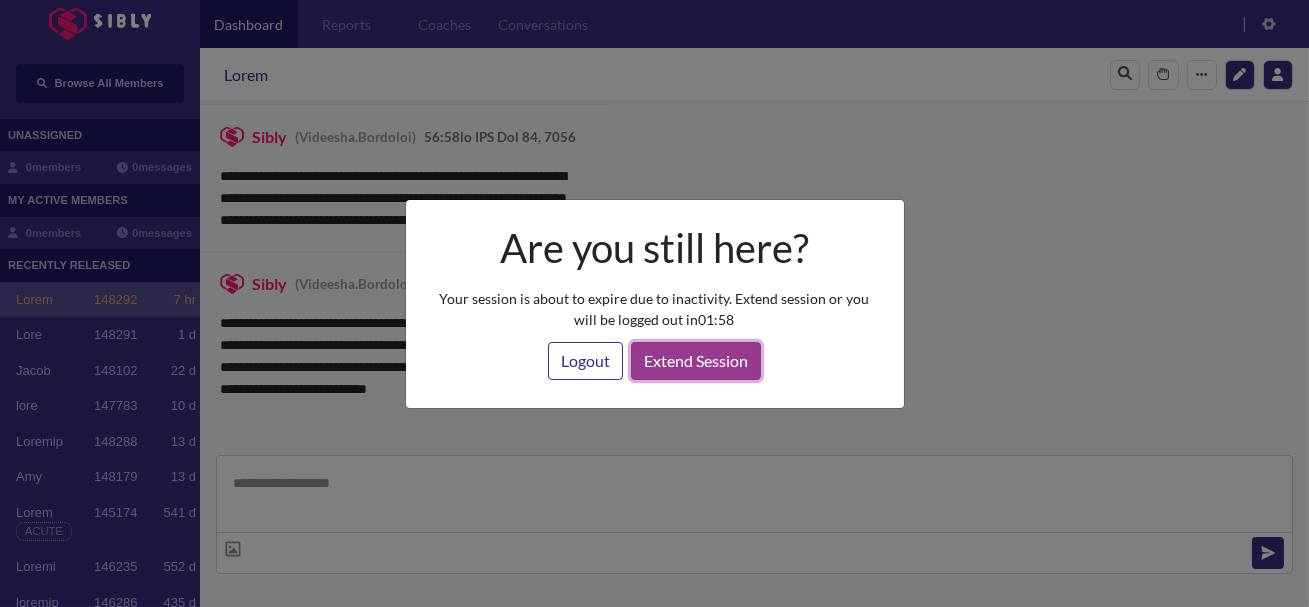 click on "Extend Session" at bounding box center (696, 361) 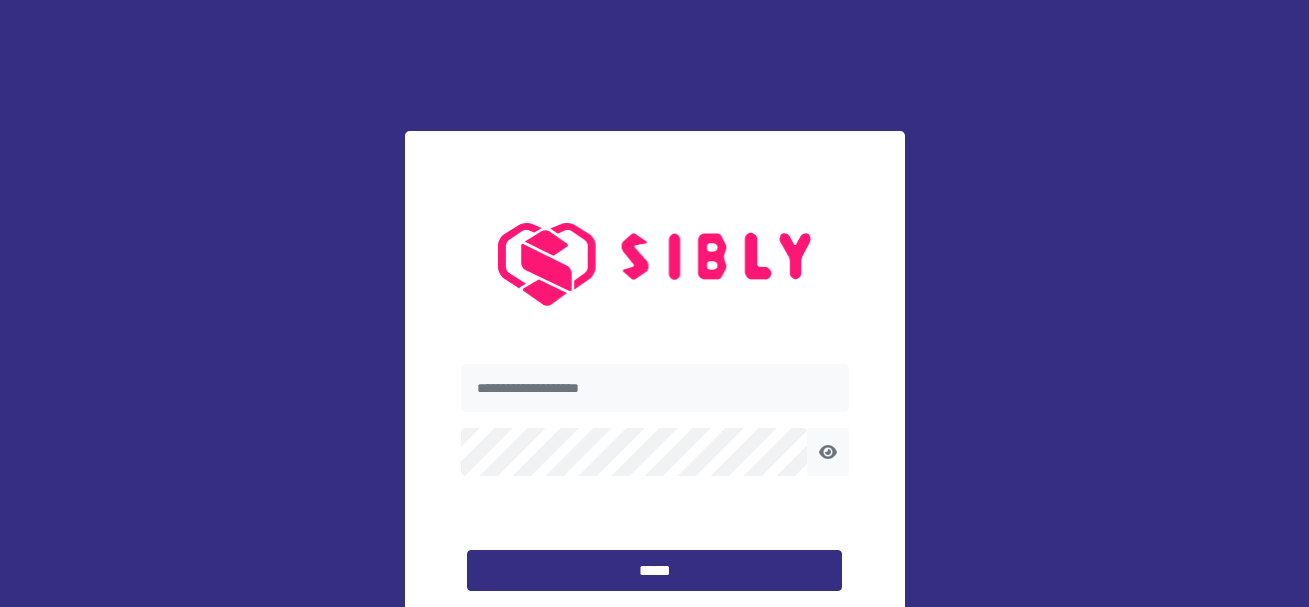 scroll, scrollTop: 0, scrollLeft: 0, axis: both 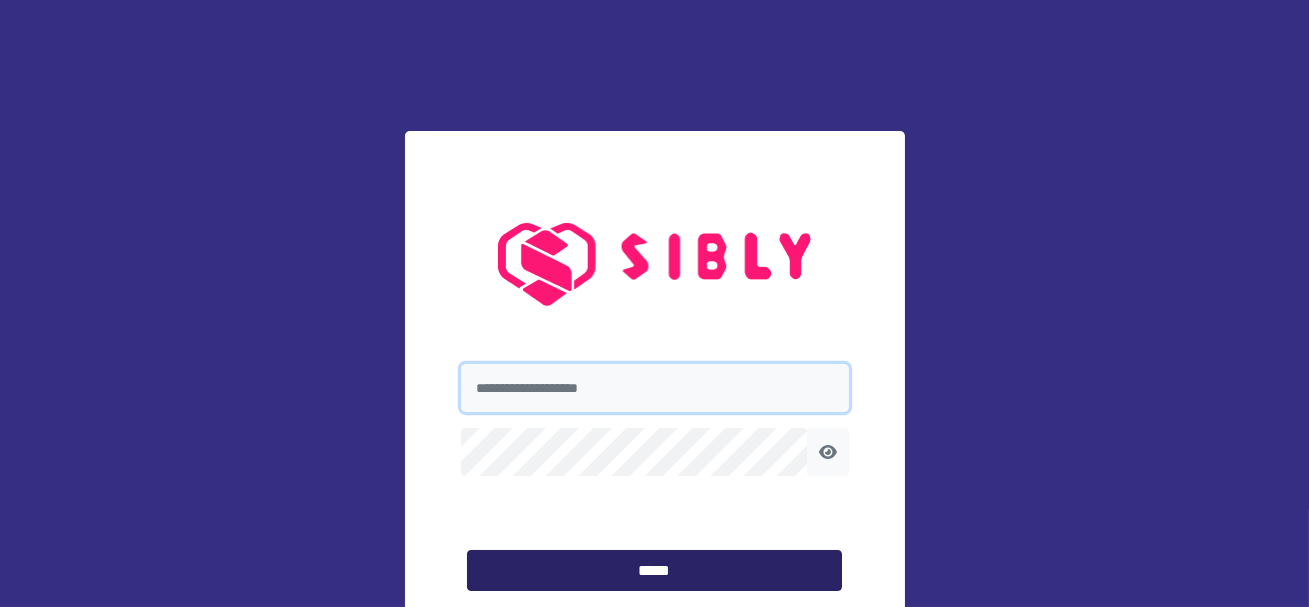 type on "**********" 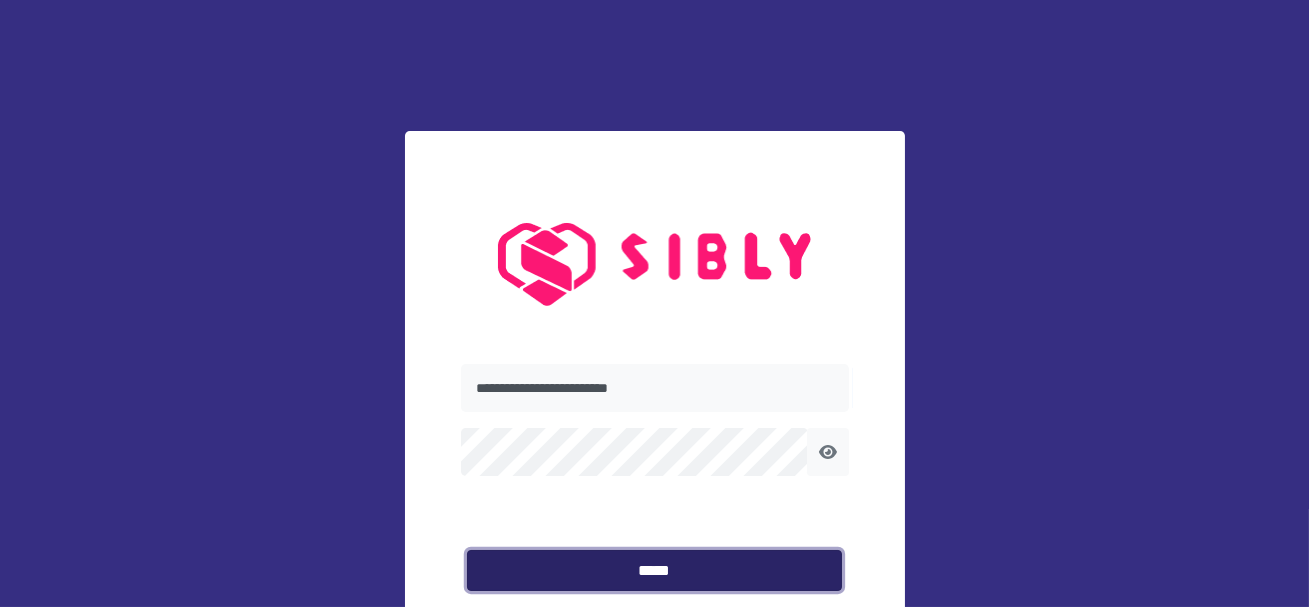 click on "*****" at bounding box center (654, 571) 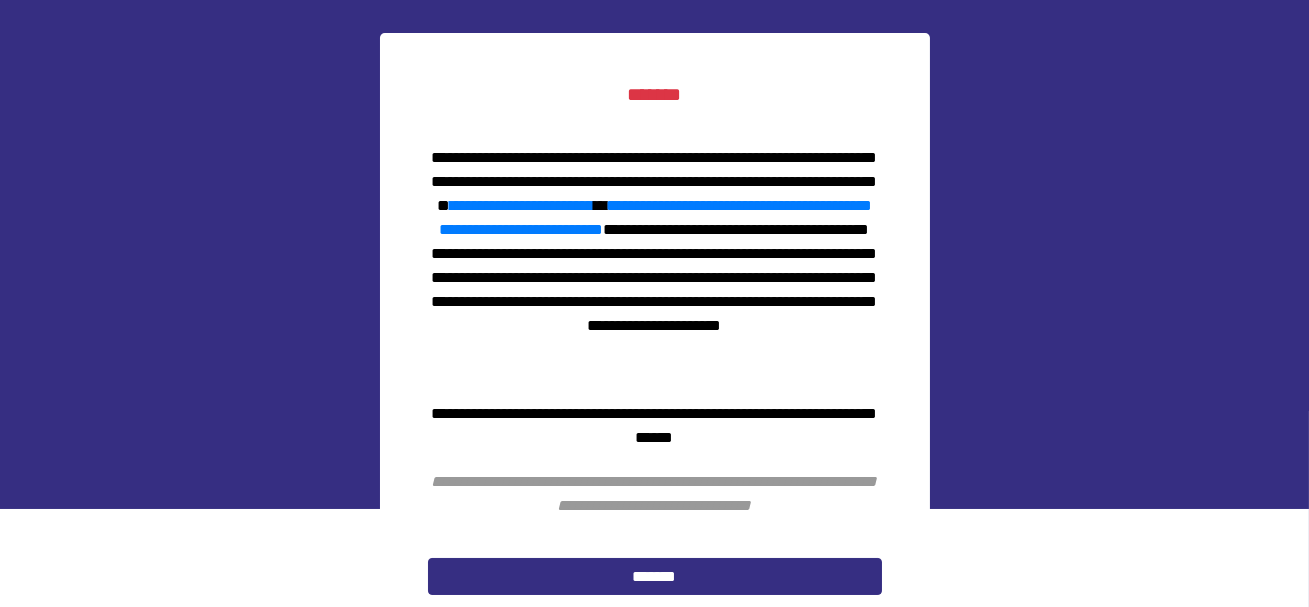 scroll, scrollTop: 113, scrollLeft: 0, axis: vertical 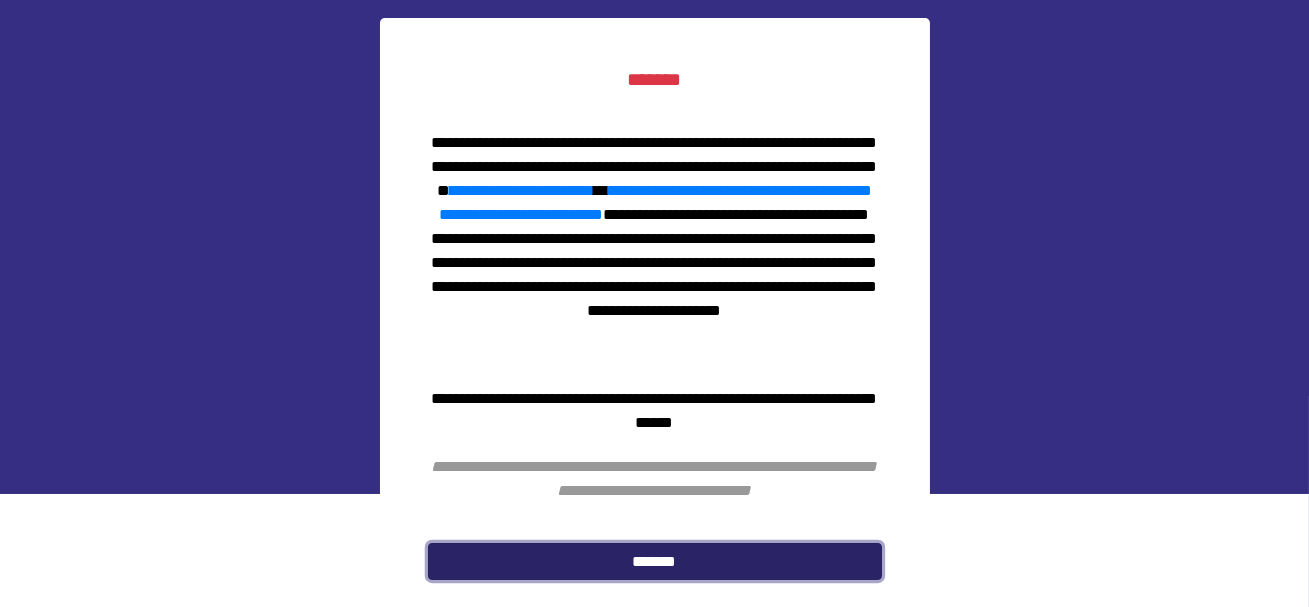 click on "*******" at bounding box center (655, 562) 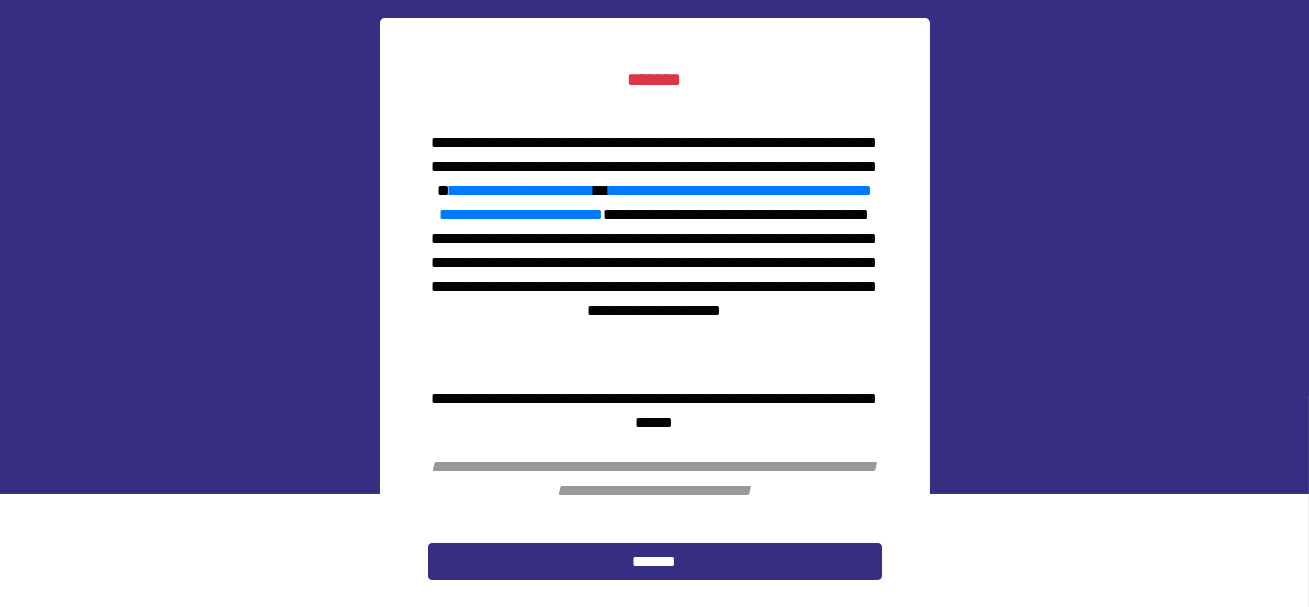 scroll, scrollTop: 0, scrollLeft: 0, axis: both 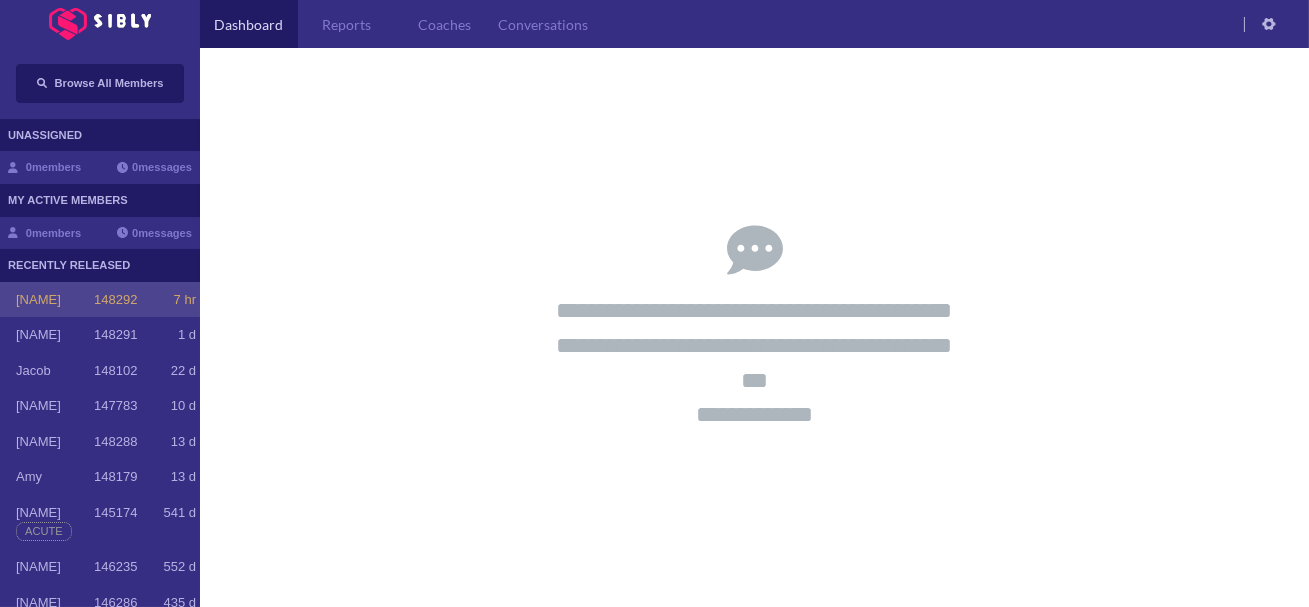 click on "148292" at bounding box center [115, 300] 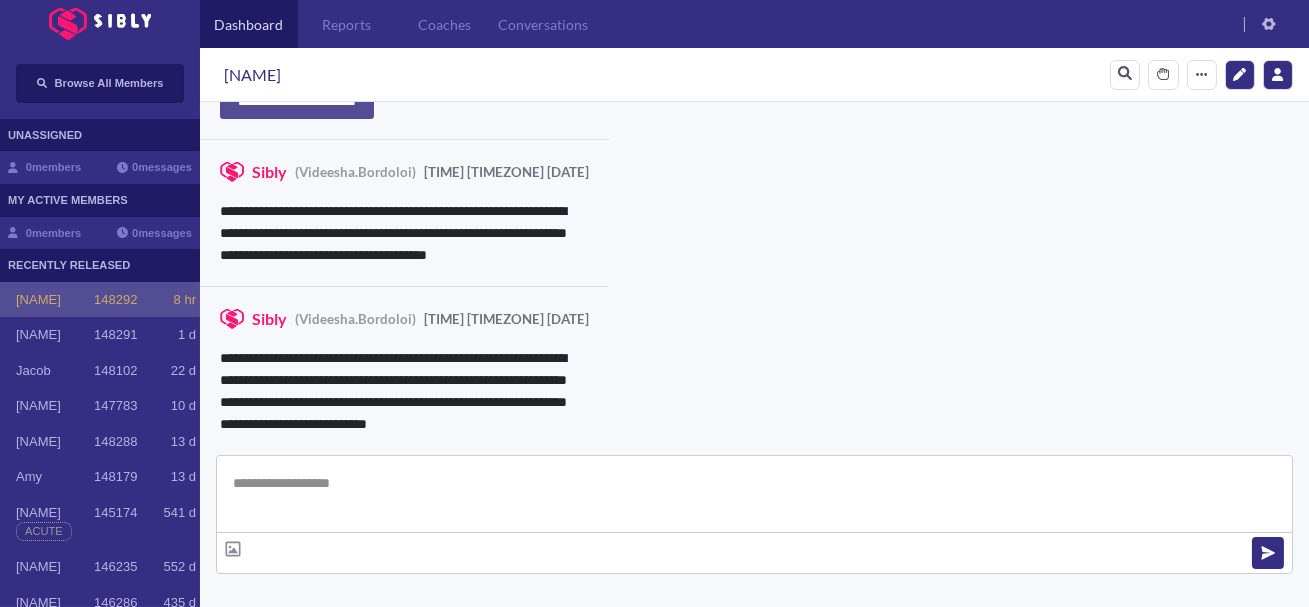 scroll, scrollTop: 2326, scrollLeft: 0, axis: vertical 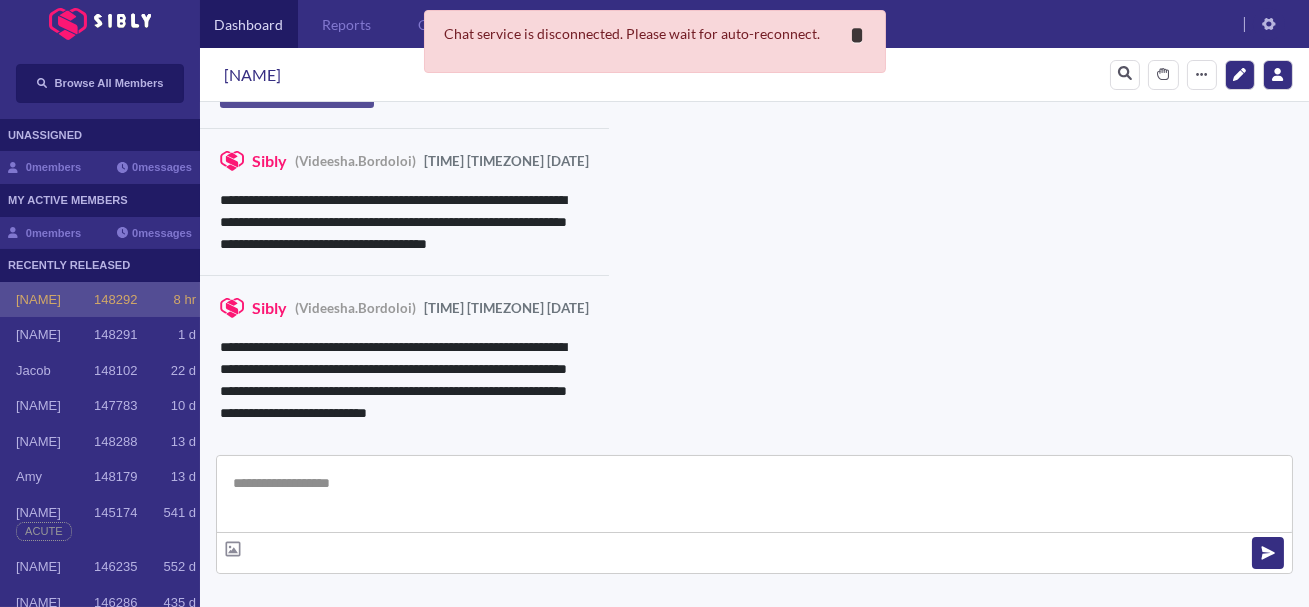 click on "*" at bounding box center [858, 35] 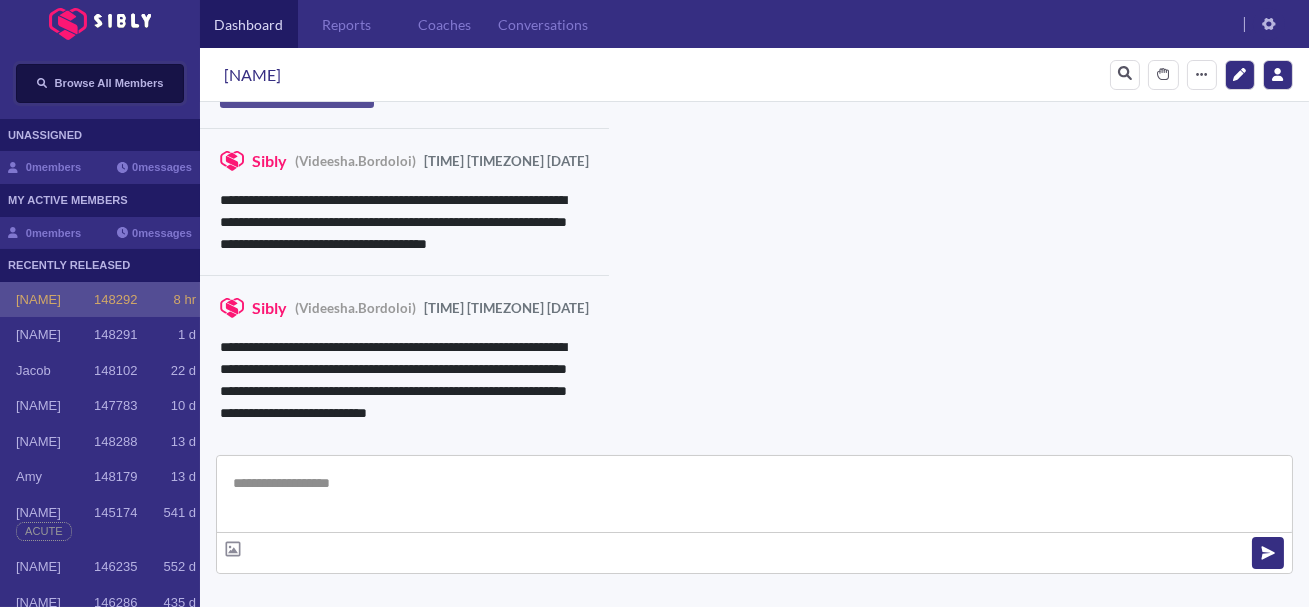 click on "Browse All Members" at bounding box center (109, 83) 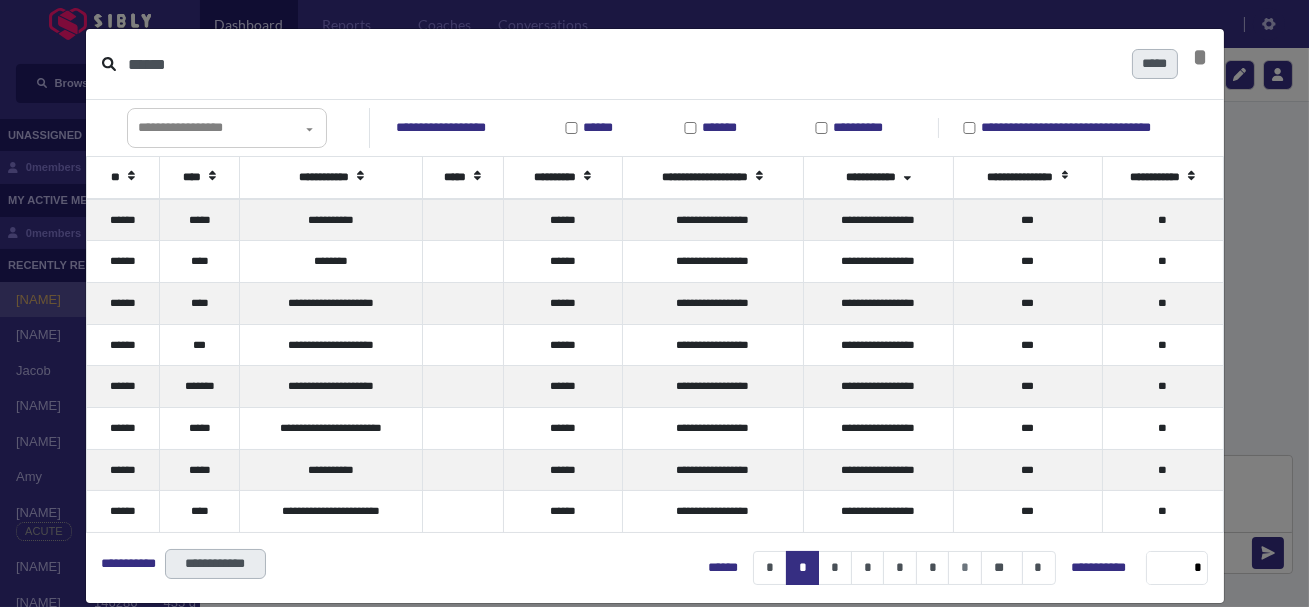 type on "******" 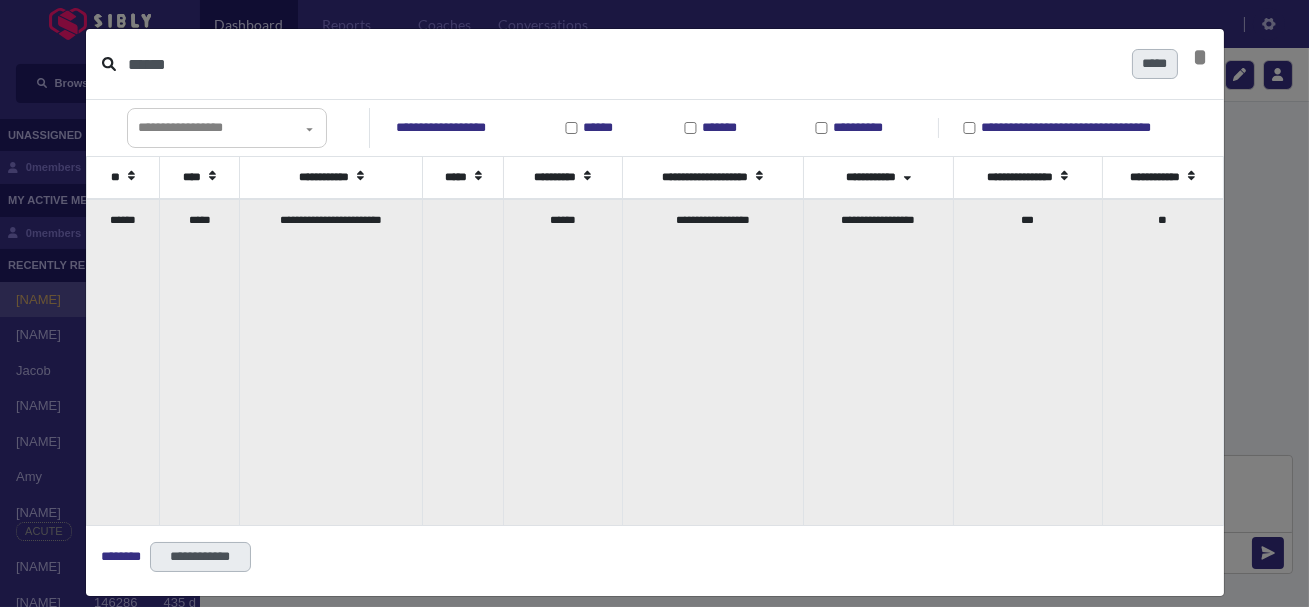 click on "**********" at bounding box center (331, 362) 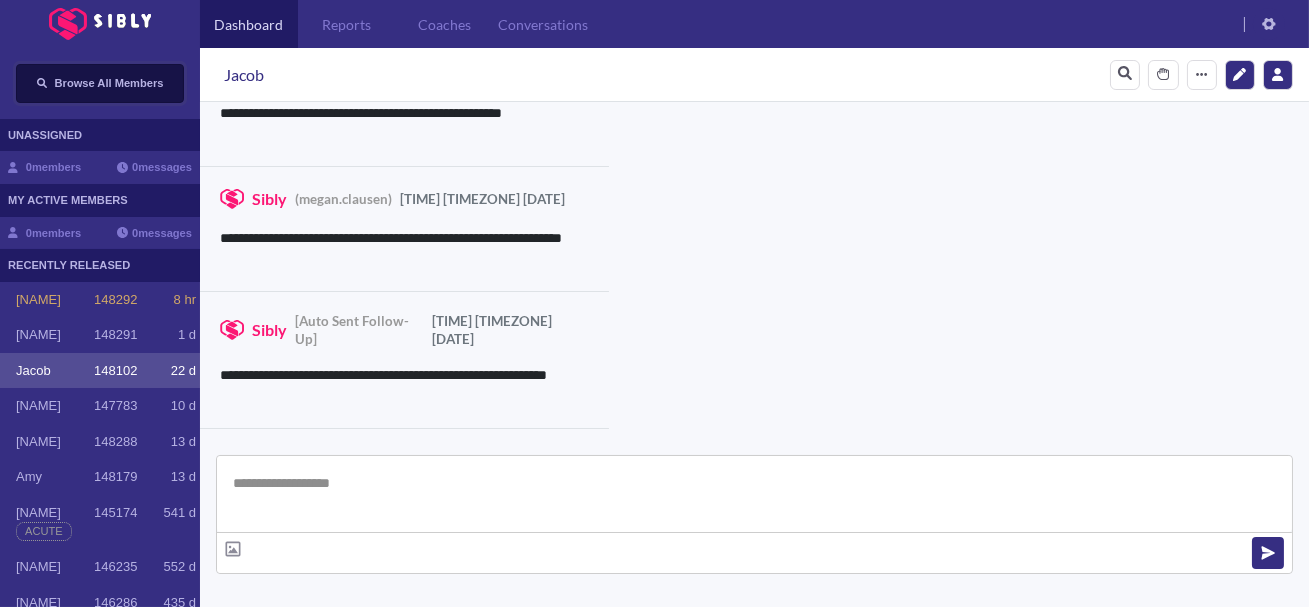 scroll, scrollTop: 4160, scrollLeft: 0, axis: vertical 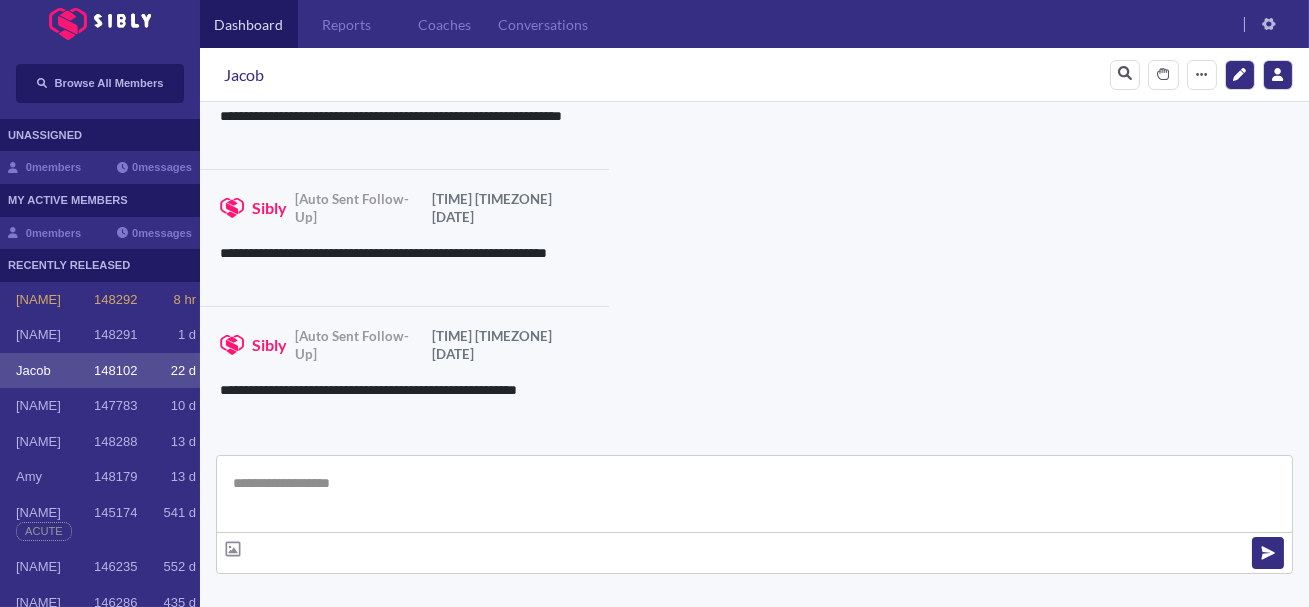 click at bounding box center [754, 494] 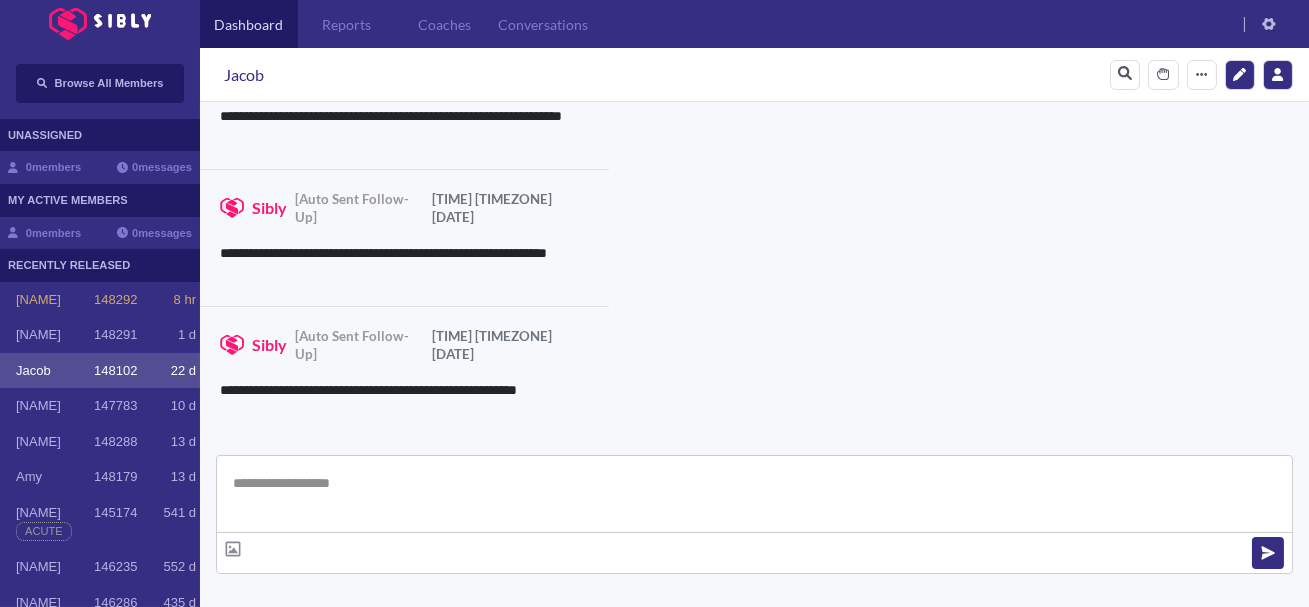 paste on "**********" 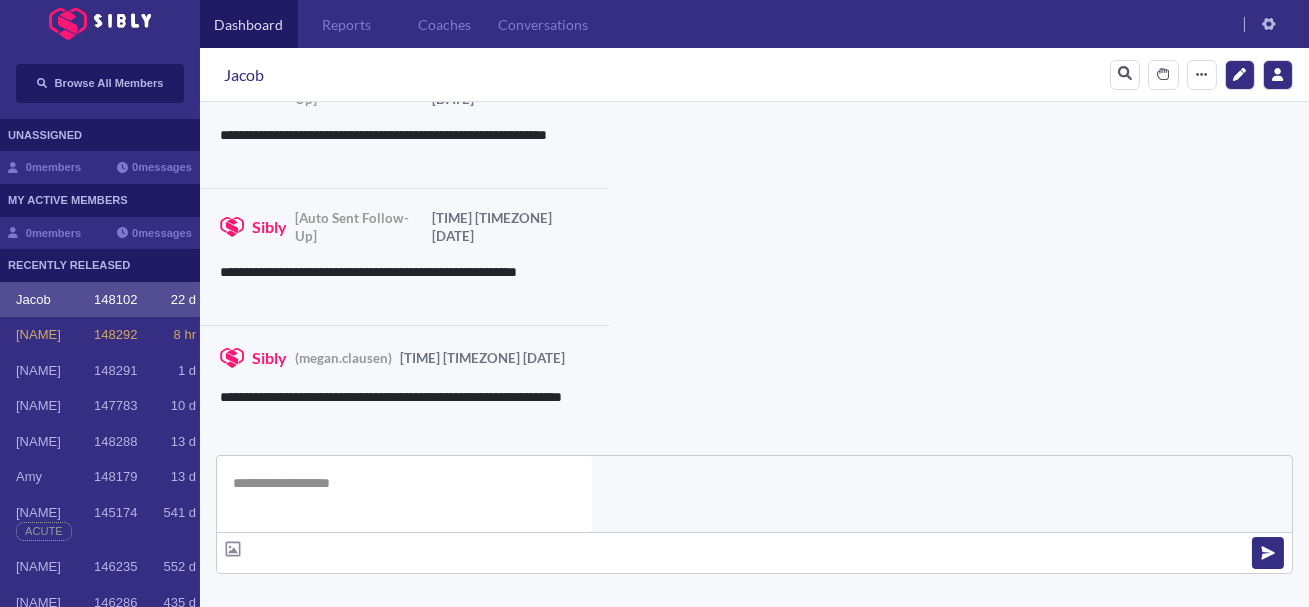 scroll, scrollTop: 4285, scrollLeft: 0, axis: vertical 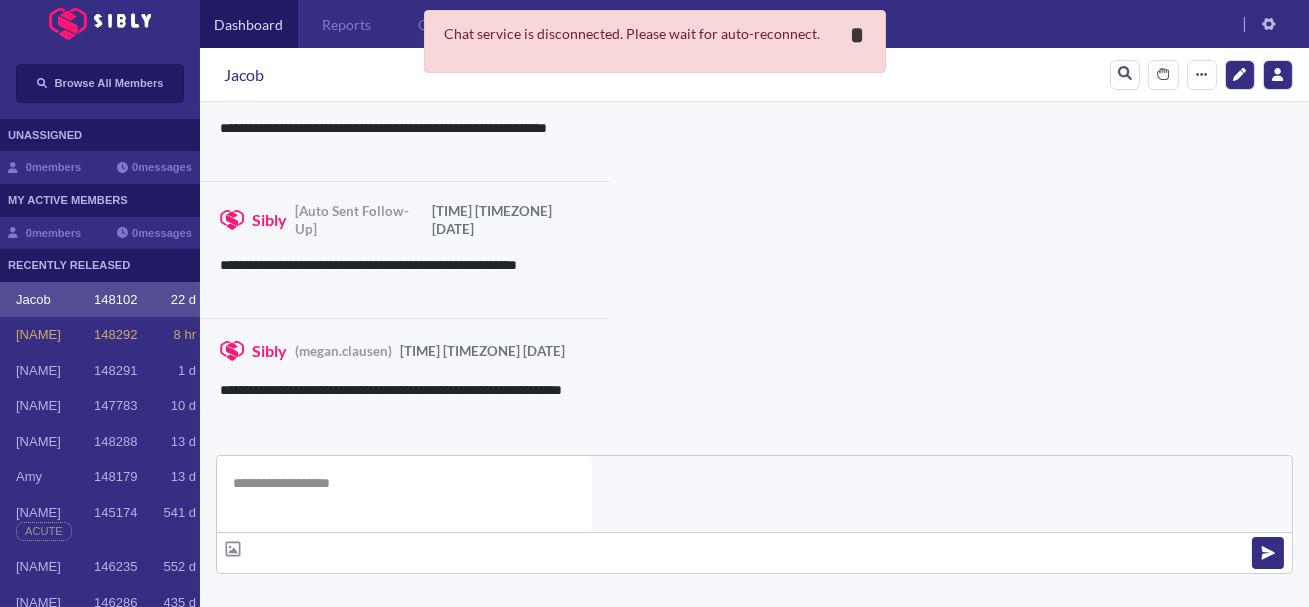 click on "*" at bounding box center [858, 35] 